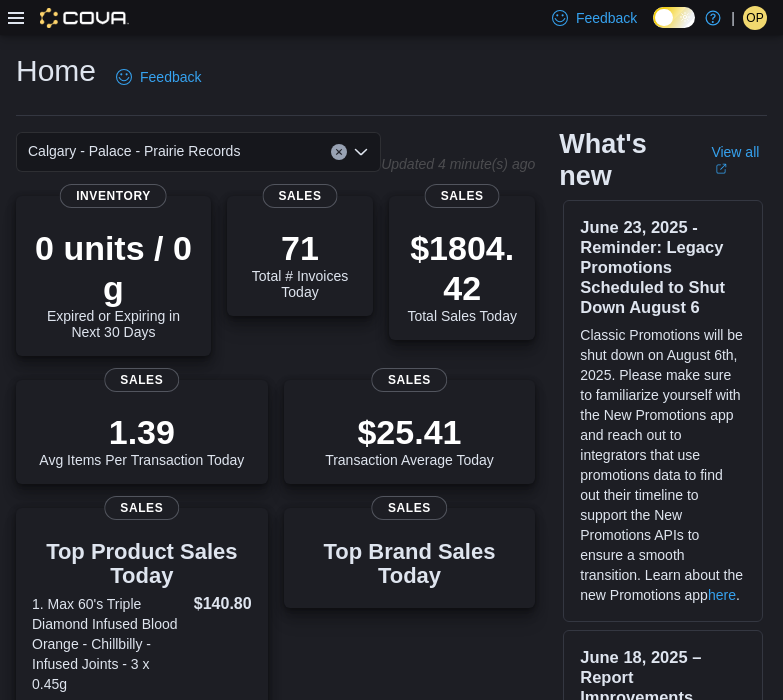 scroll, scrollTop: 0, scrollLeft: 0, axis: both 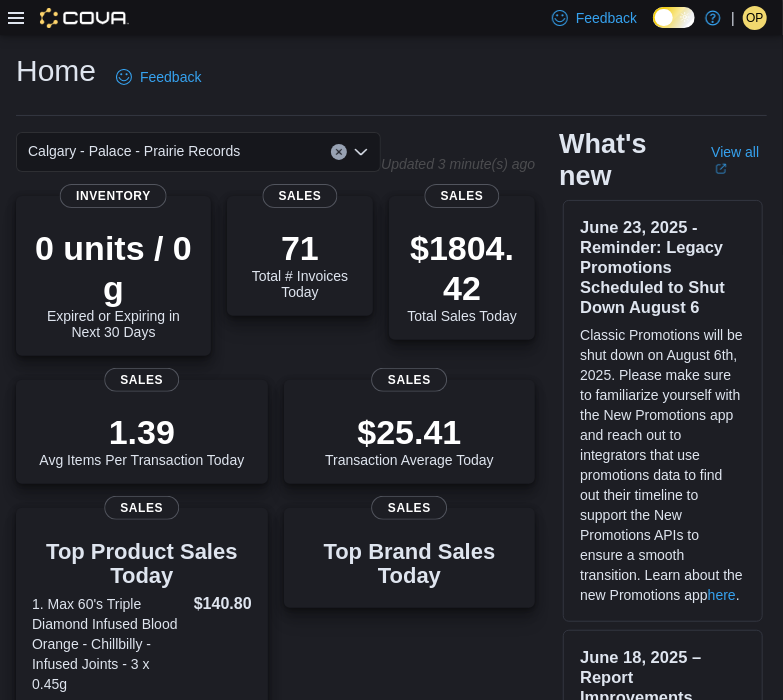 click 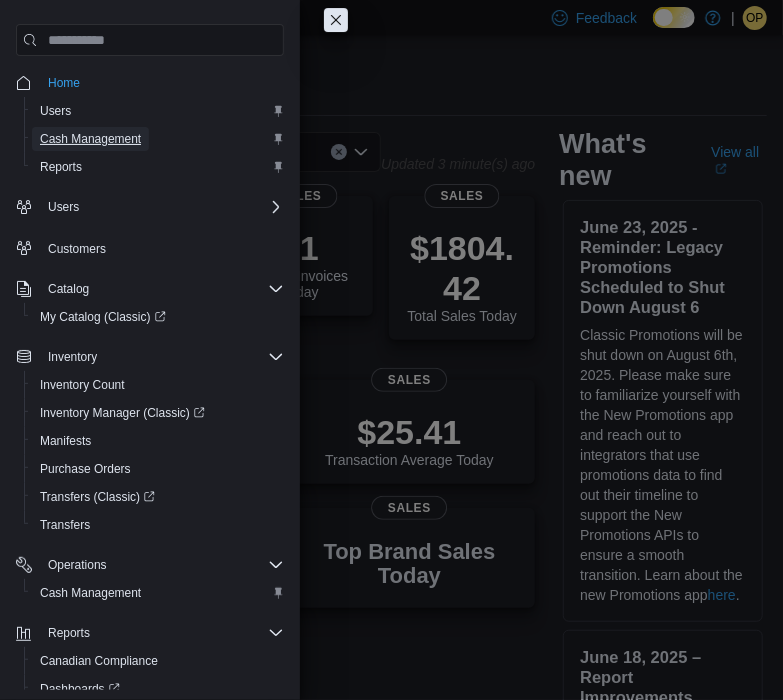 click on "Cash Management" at bounding box center [90, 139] 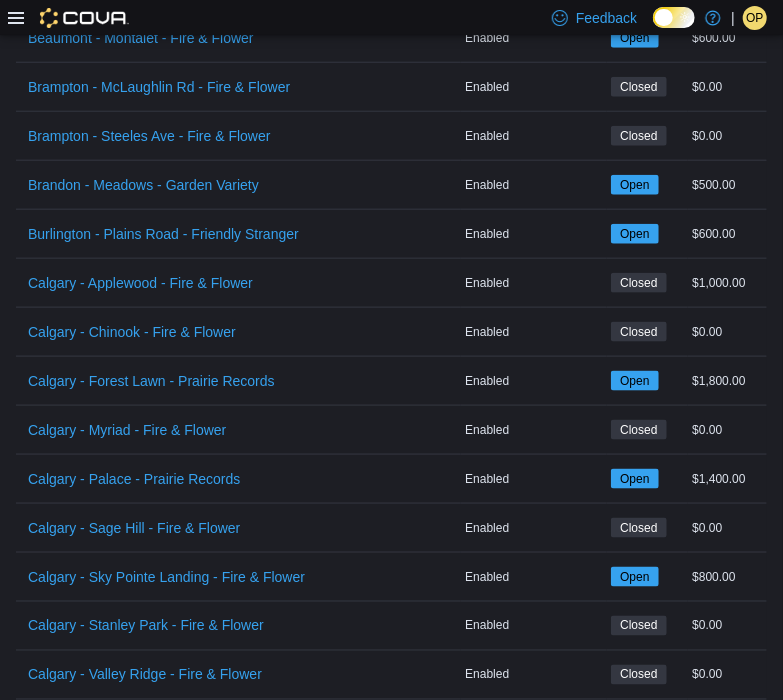scroll, scrollTop: 591, scrollLeft: 0, axis: vertical 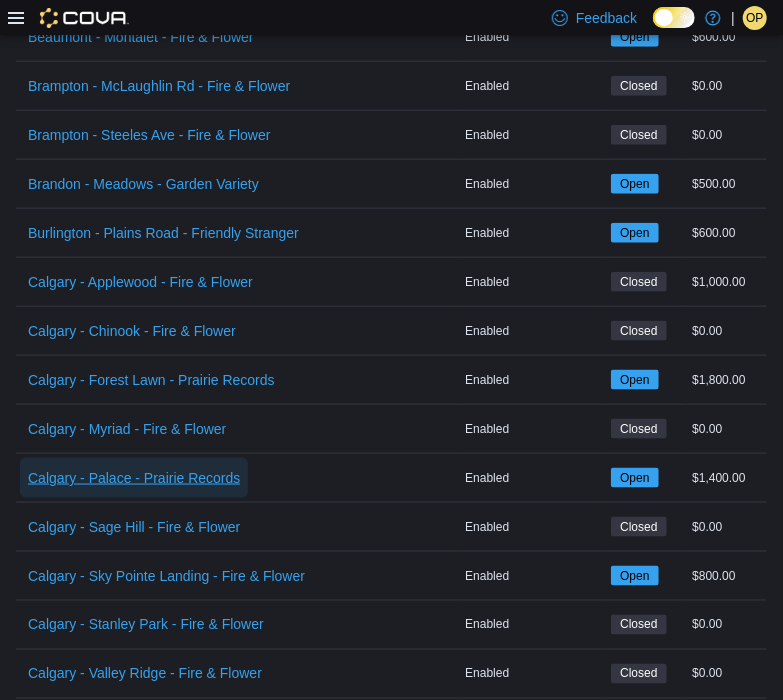 click on "Calgary - Palace - Prairie Records" at bounding box center (134, 478) 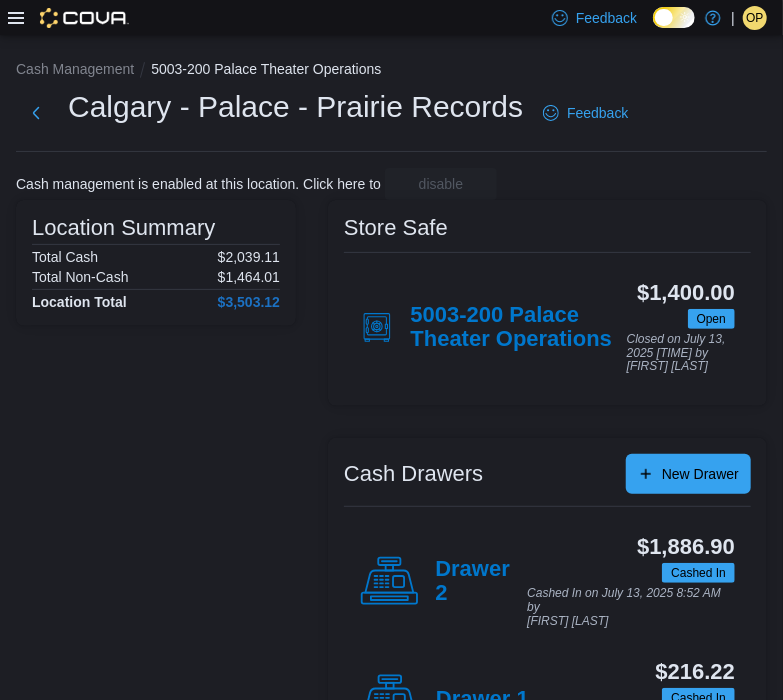 scroll, scrollTop: 72, scrollLeft: 0, axis: vertical 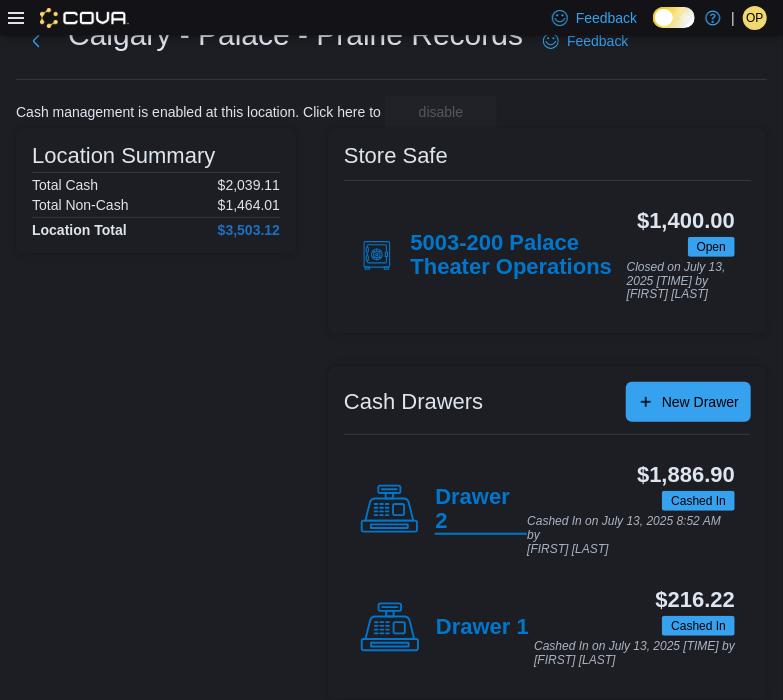 click on "Drawer 2" at bounding box center [481, 510] 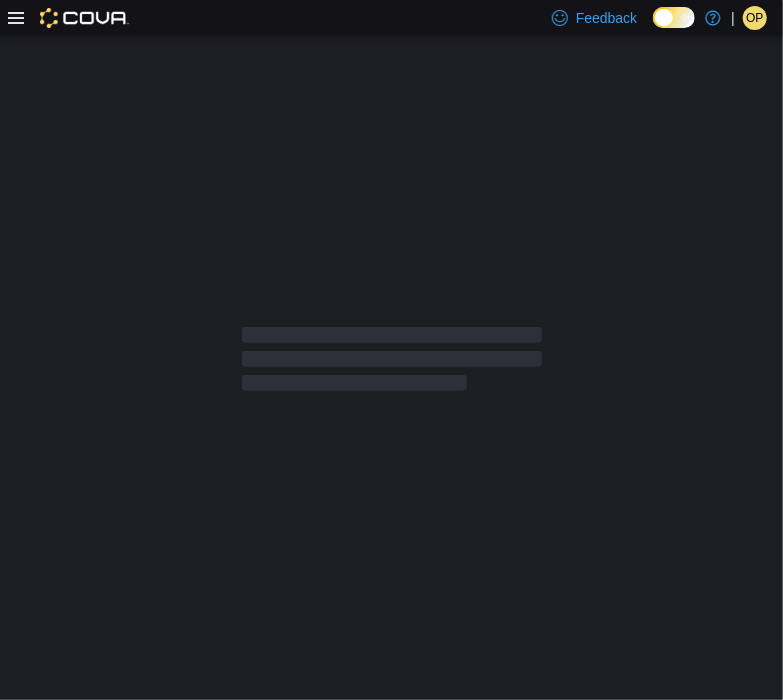 scroll, scrollTop: 0, scrollLeft: 0, axis: both 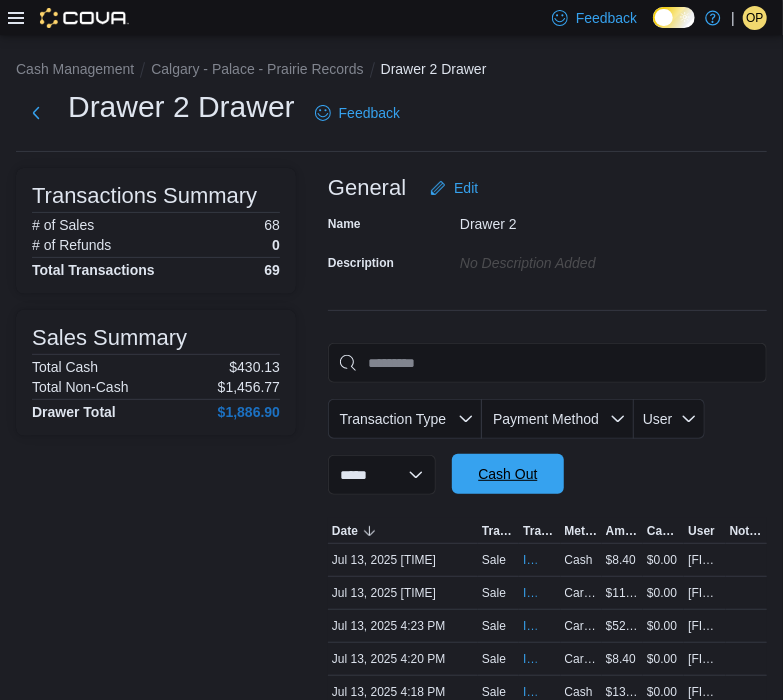click on "Cash Out" at bounding box center (507, 474) 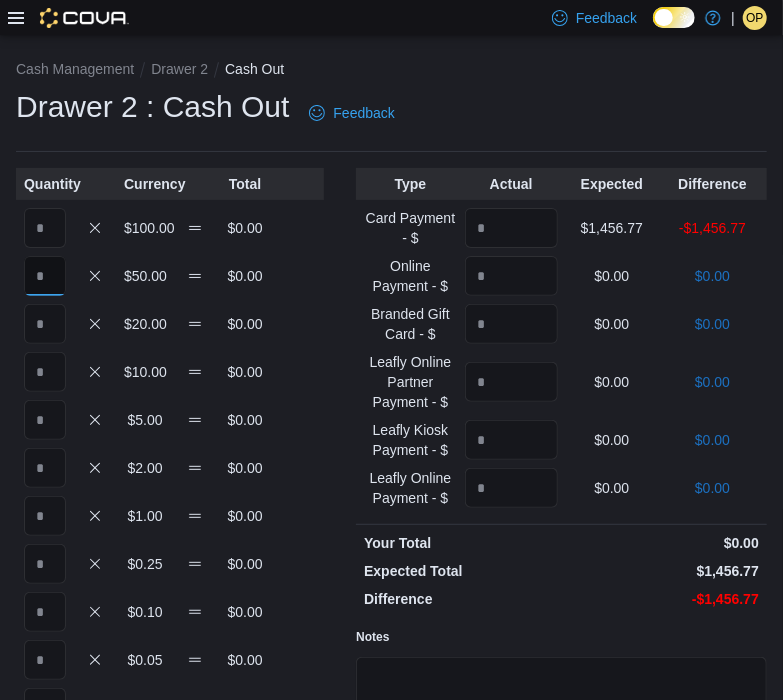 click at bounding box center (45, 276) 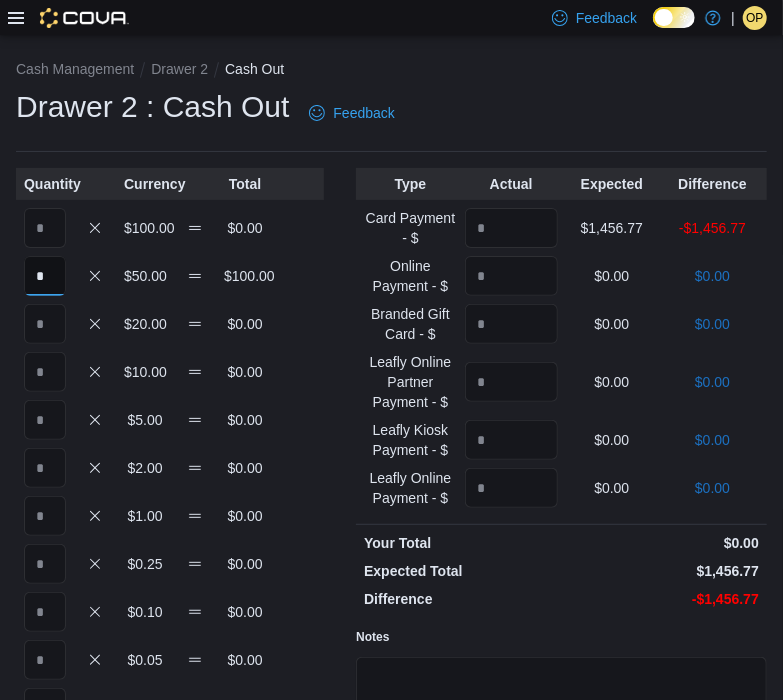 type on "*" 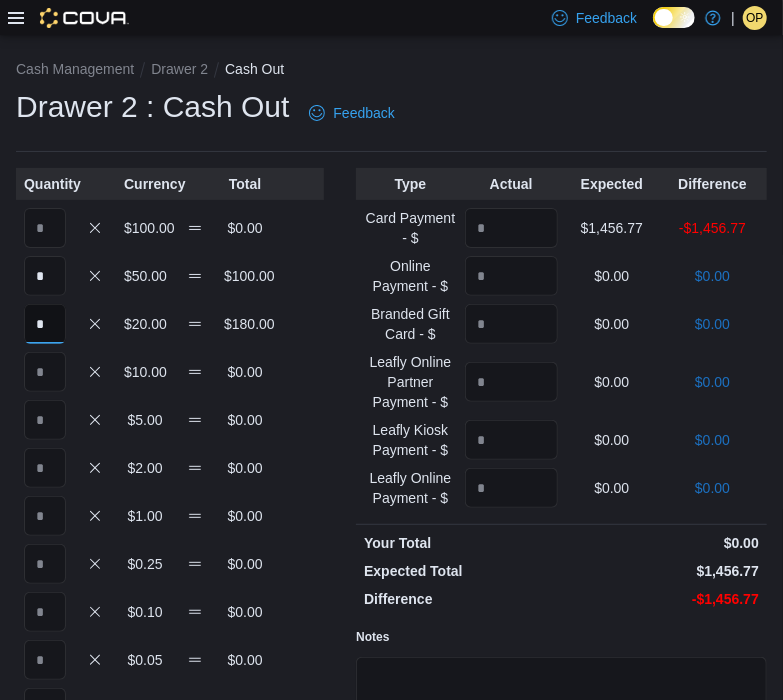 type on "*" 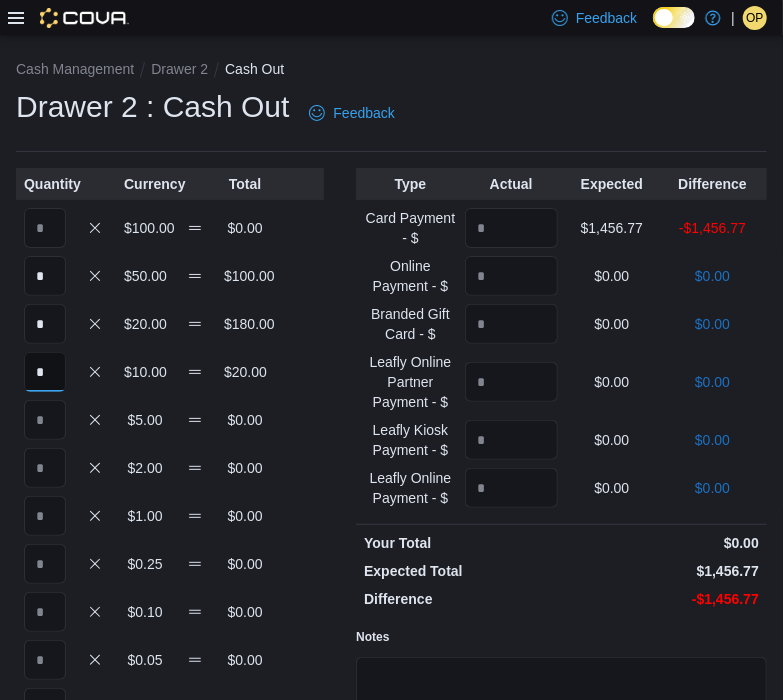 type on "*" 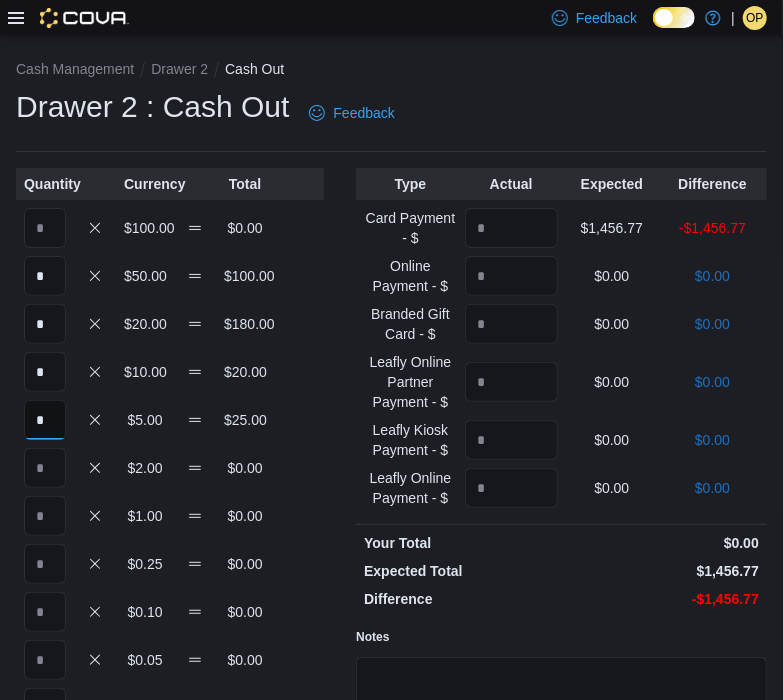 type on "*" 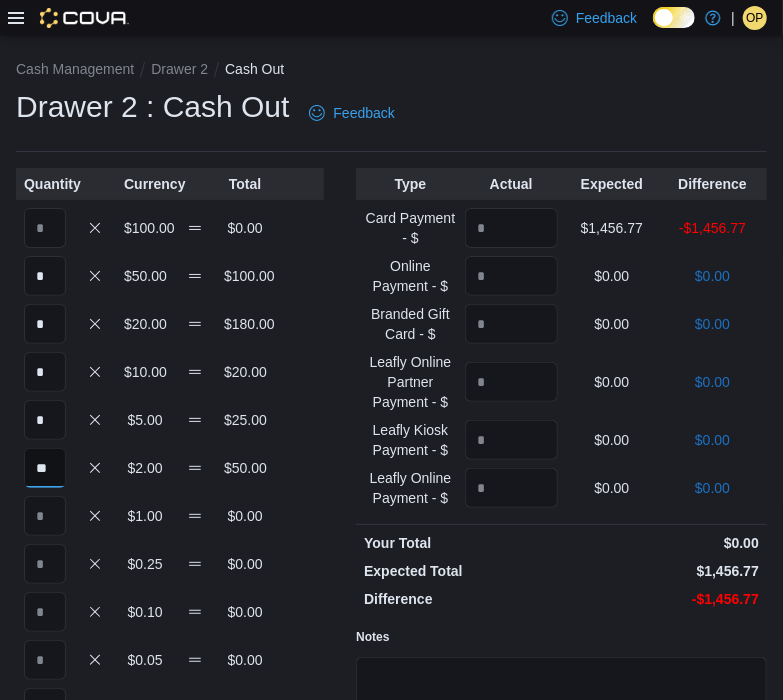 type on "**" 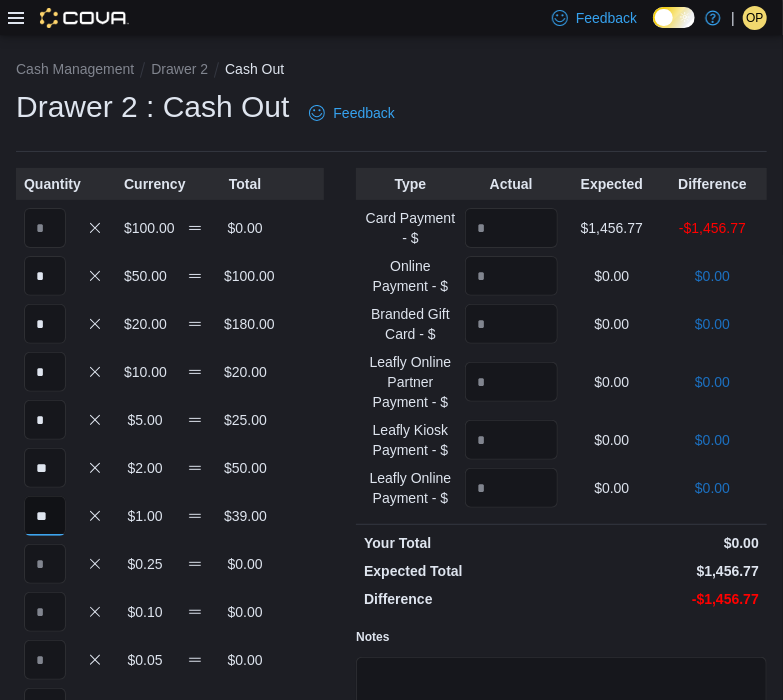type on "**" 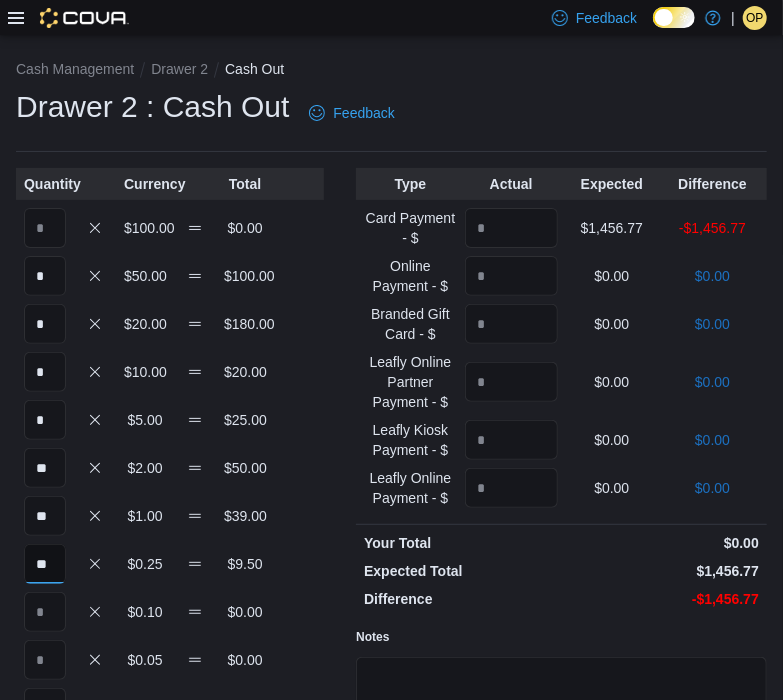 type on "**" 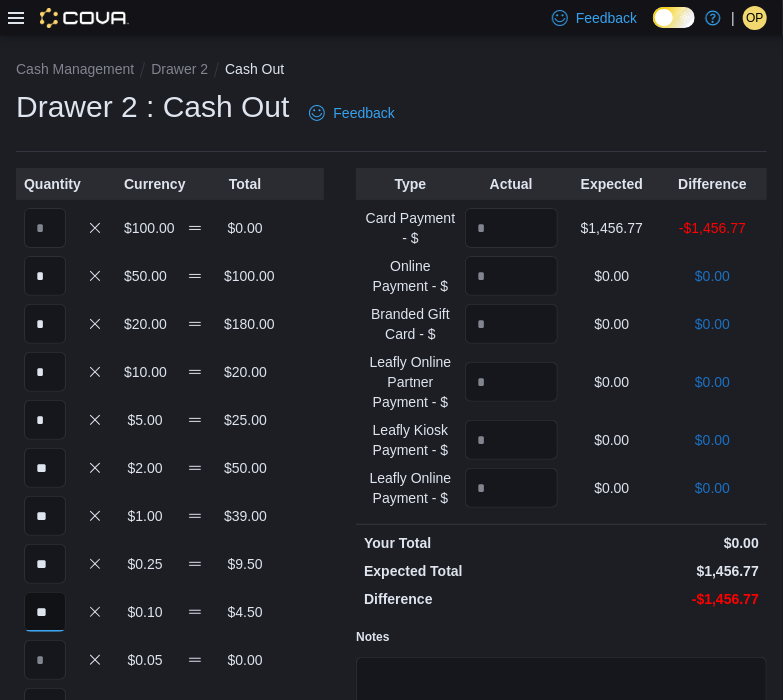 type on "**" 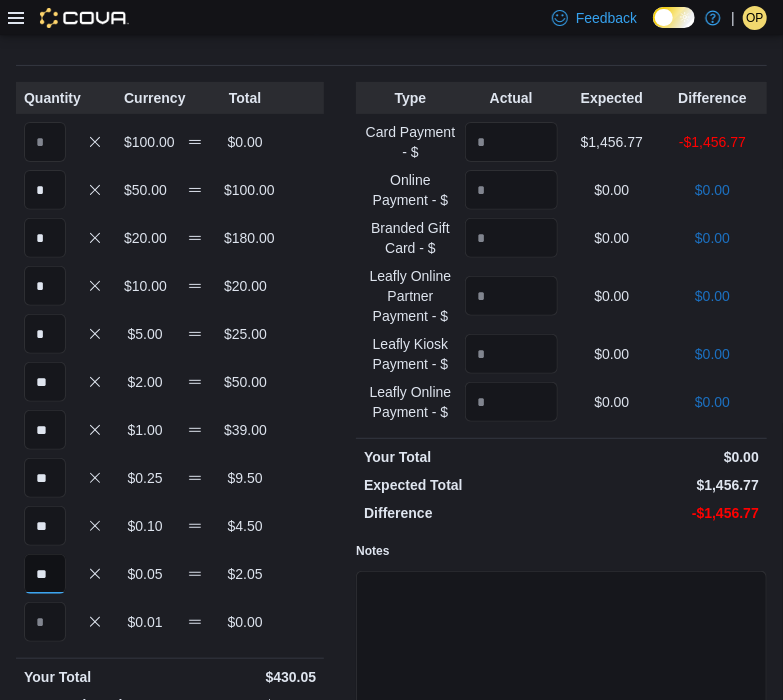 scroll, scrollTop: 85, scrollLeft: 0, axis: vertical 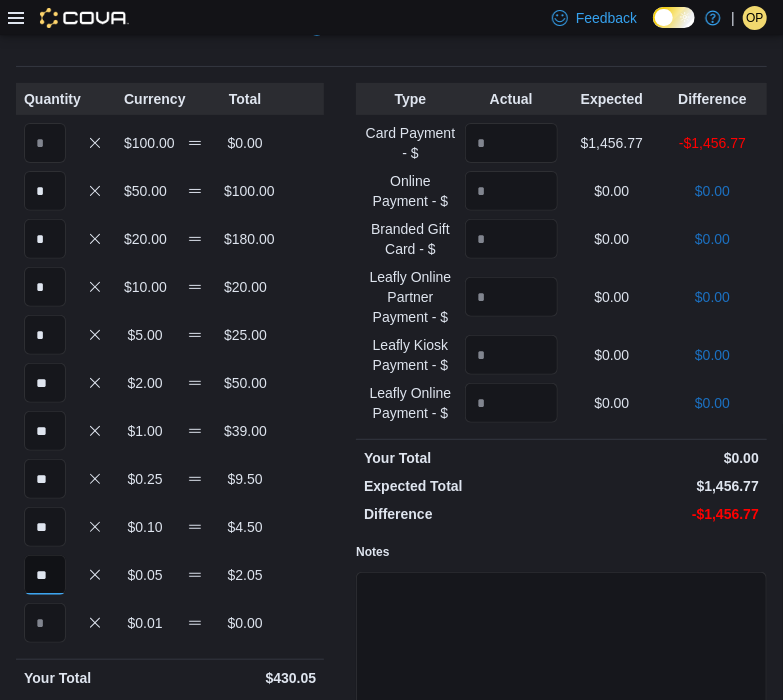 type on "**" 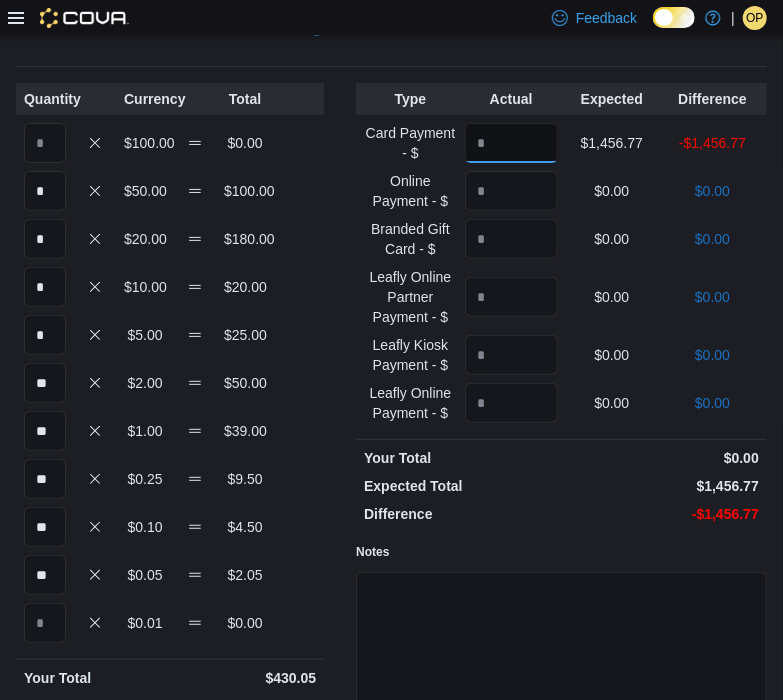 click at bounding box center [511, 143] 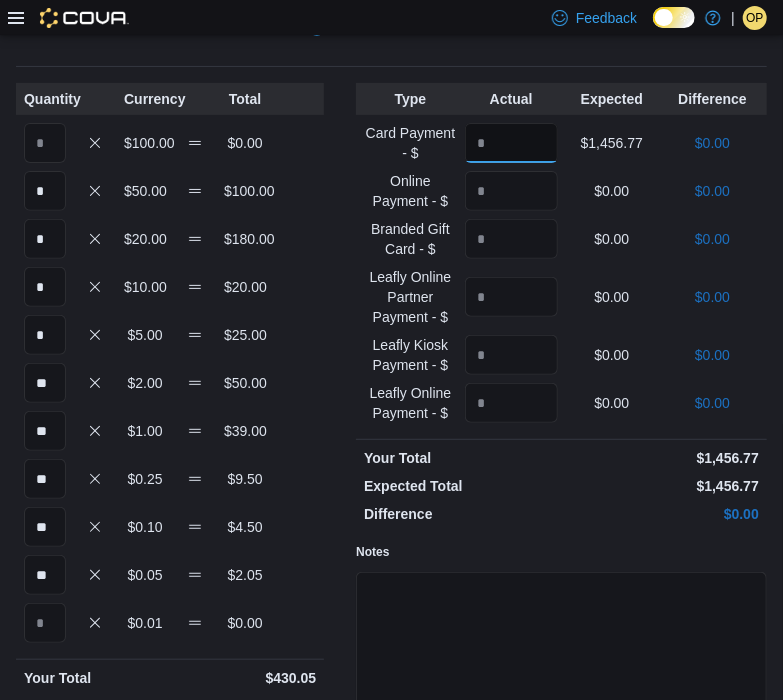 scroll, scrollTop: 194, scrollLeft: 0, axis: vertical 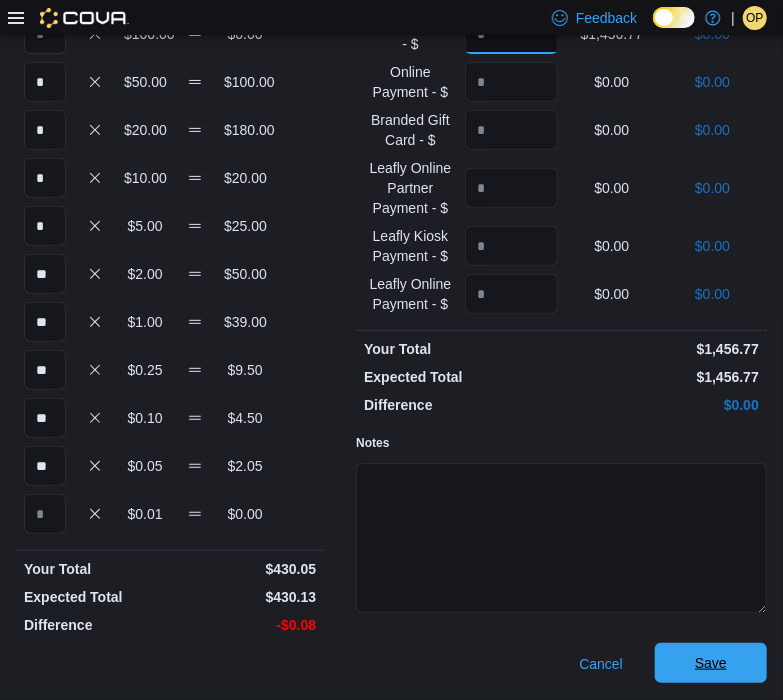 type on "*******" 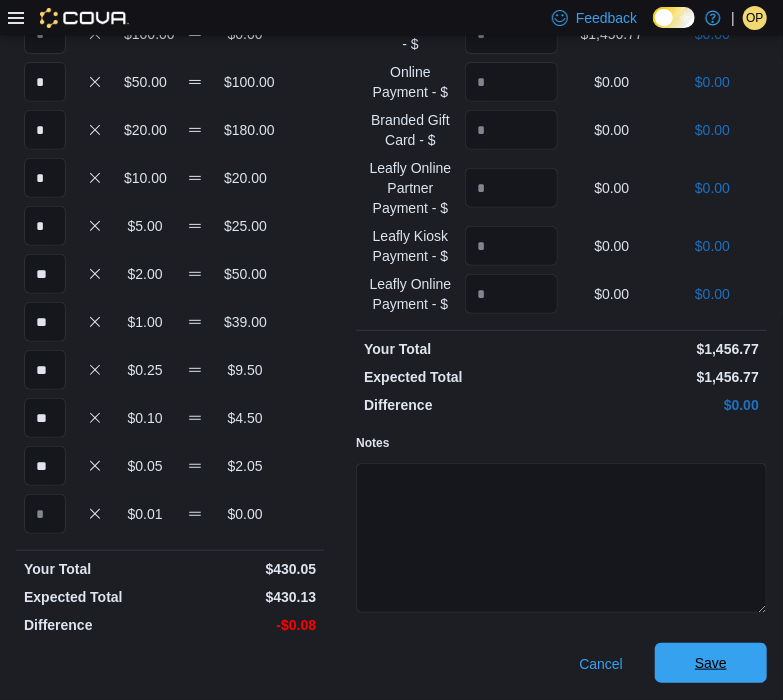 click on "Save" at bounding box center (711, 663) 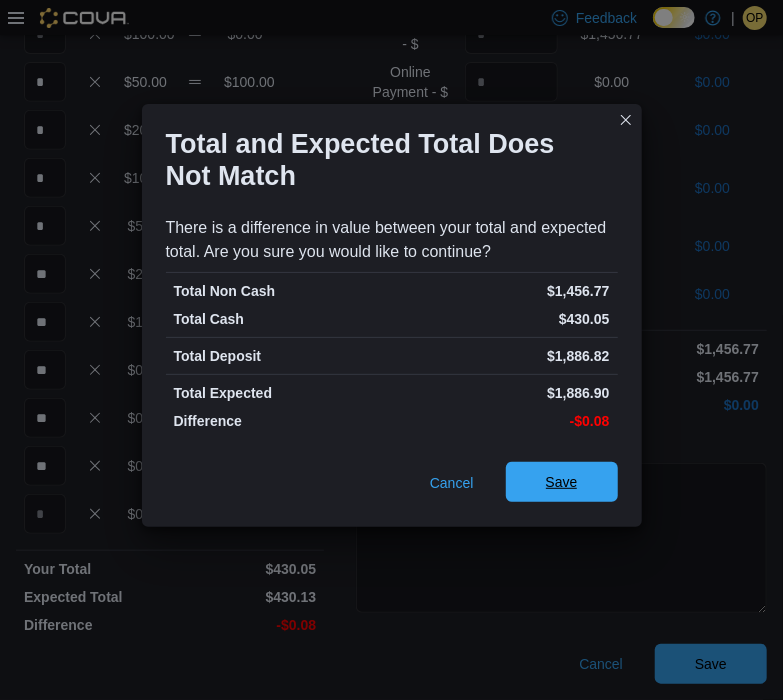 click on "Save" at bounding box center [562, 482] 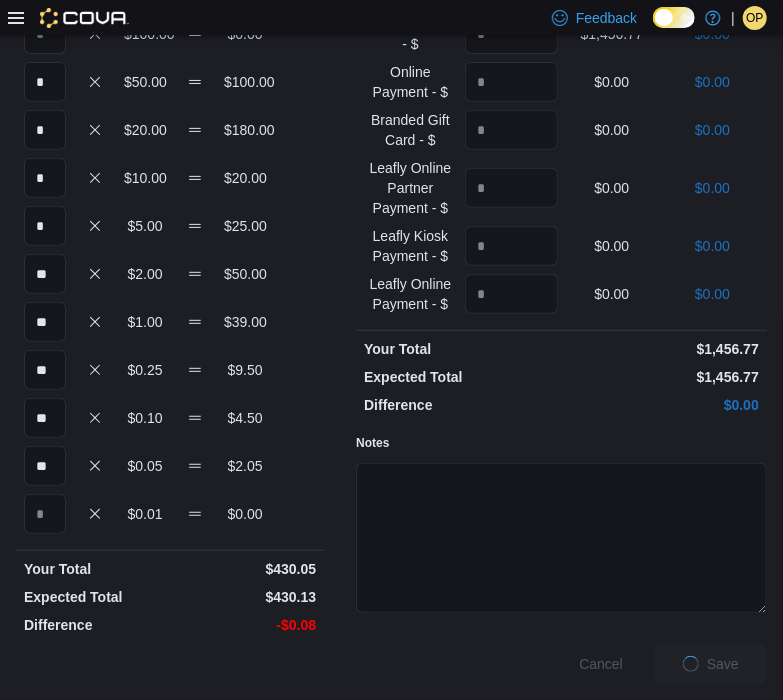 scroll, scrollTop: 0, scrollLeft: 0, axis: both 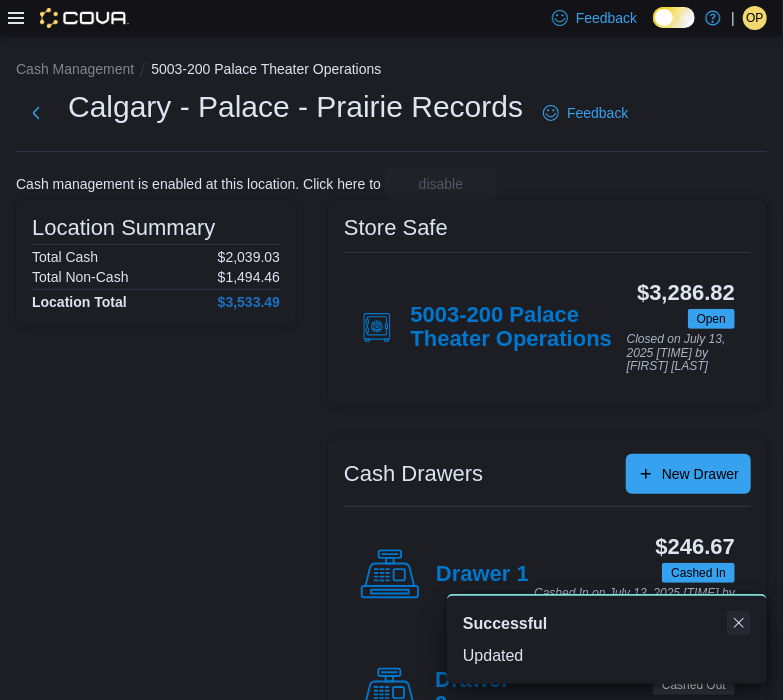 click at bounding box center [739, 623] 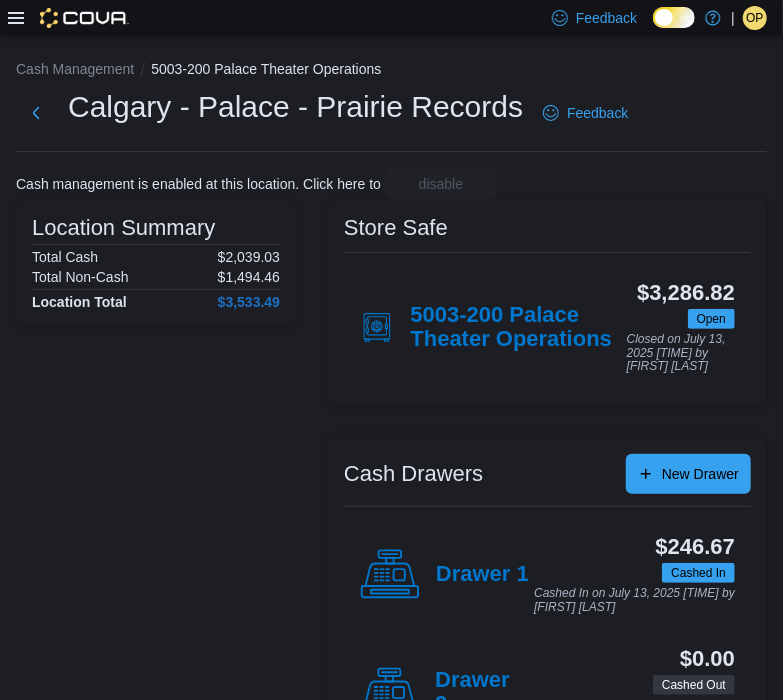 click on "Drawer 2" at bounding box center [481, 693] 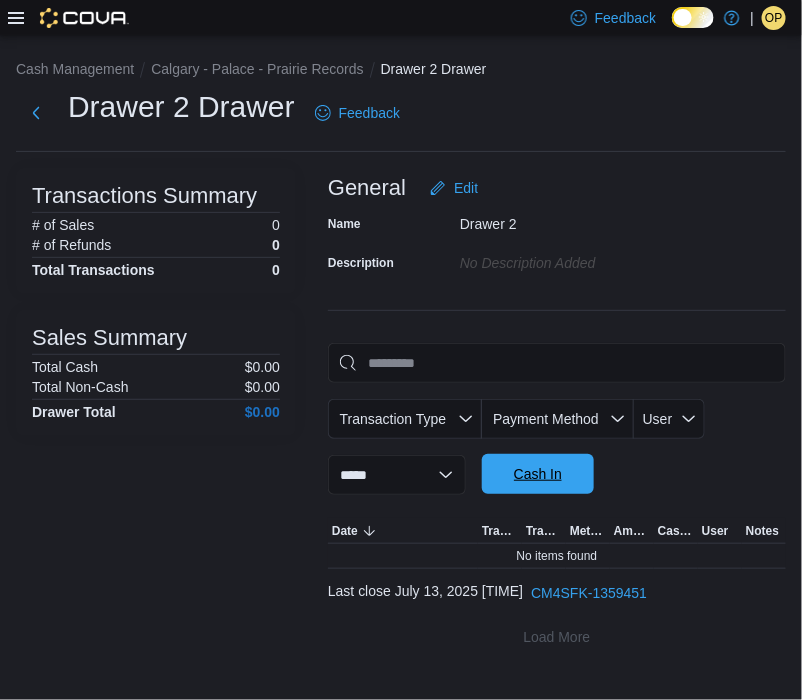click on "Cash In" at bounding box center [538, 474] 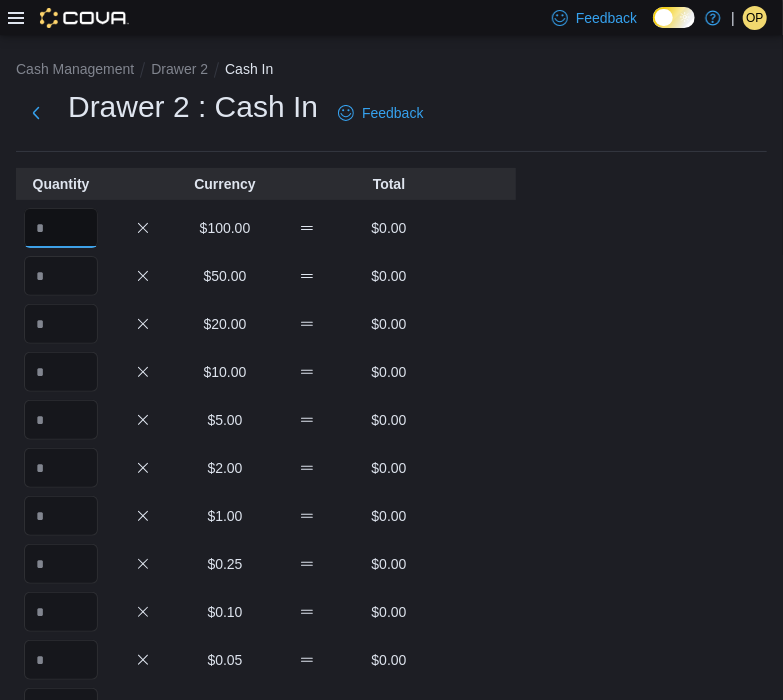 click at bounding box center [61, 228] 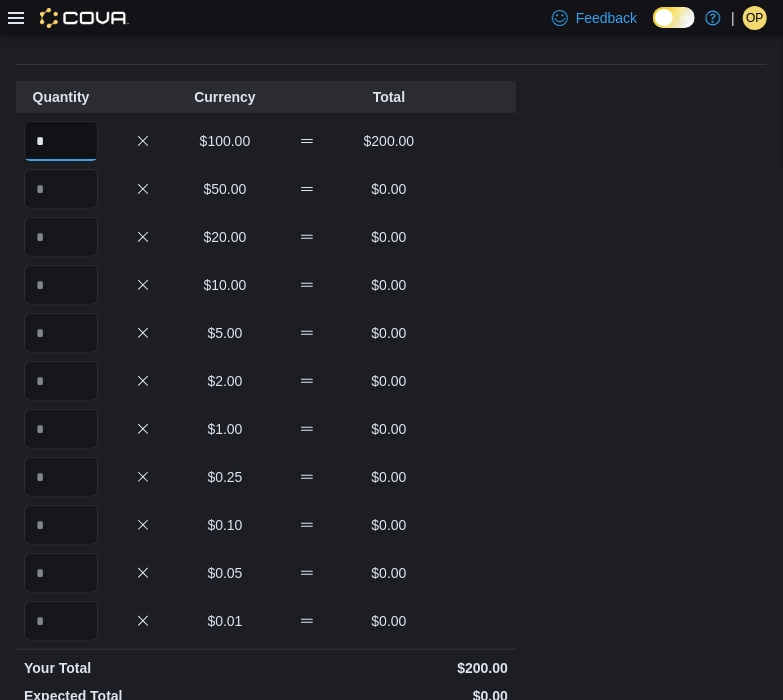 scroll, scrollTop: 0, scrollLeft: 0, axis: both 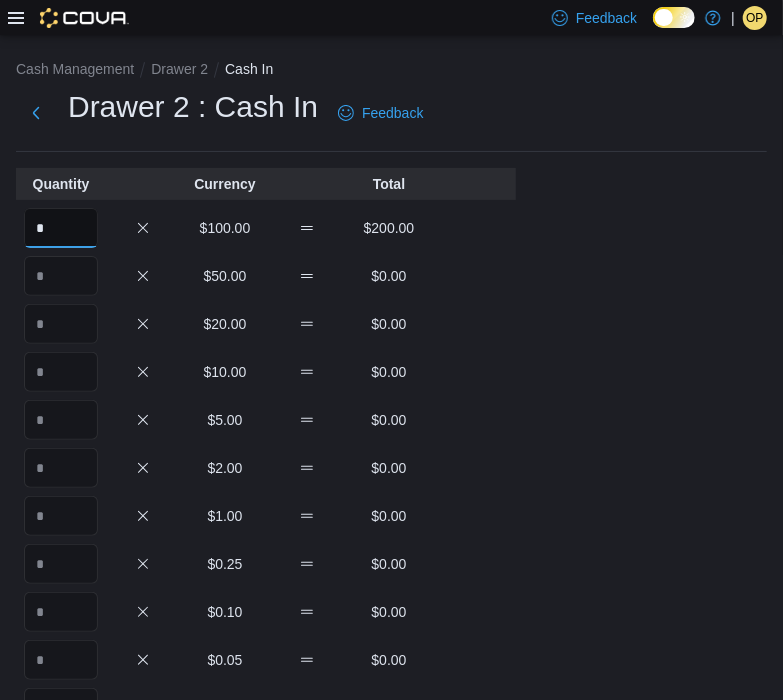 type on "*" 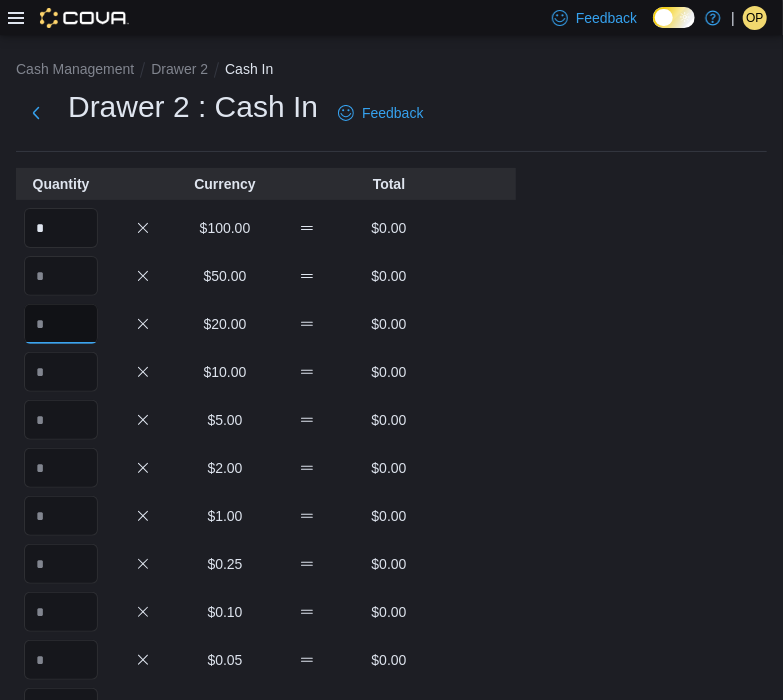 click at bounding box center (61, 324) 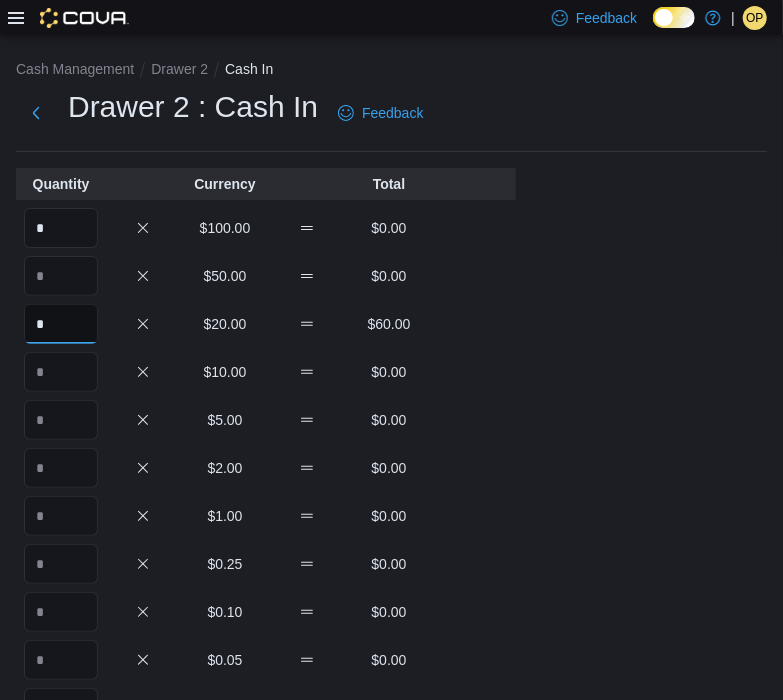 type on "*" 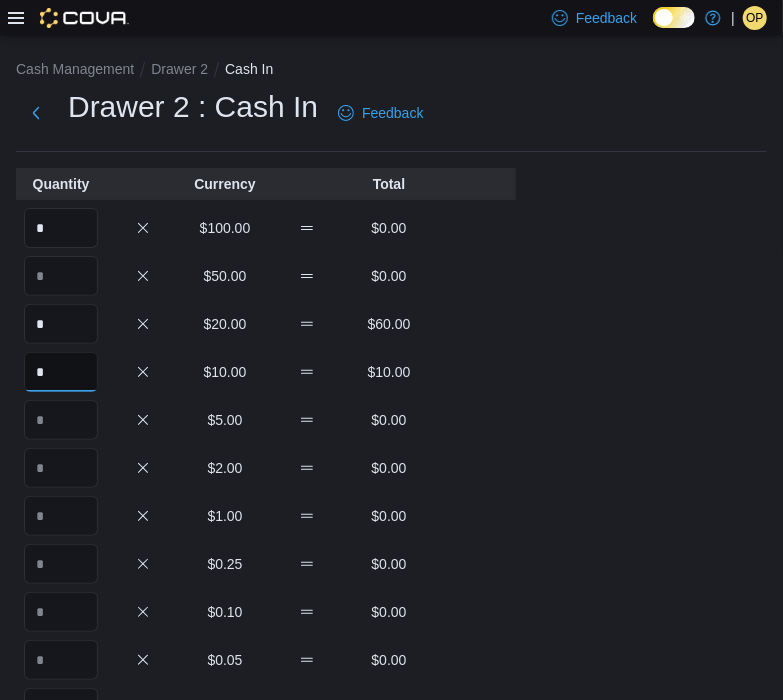 type on "*" 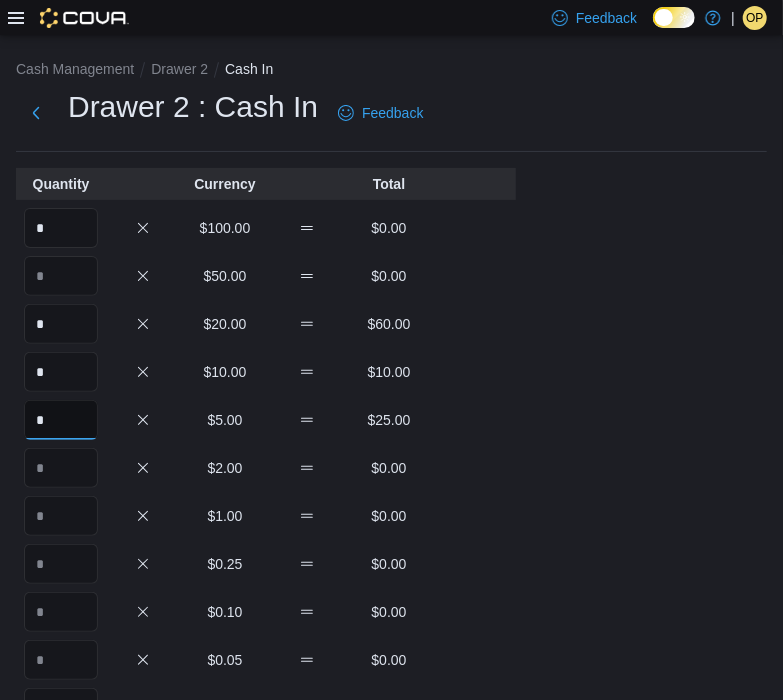 click on "*" at bounding box center (61, 420) 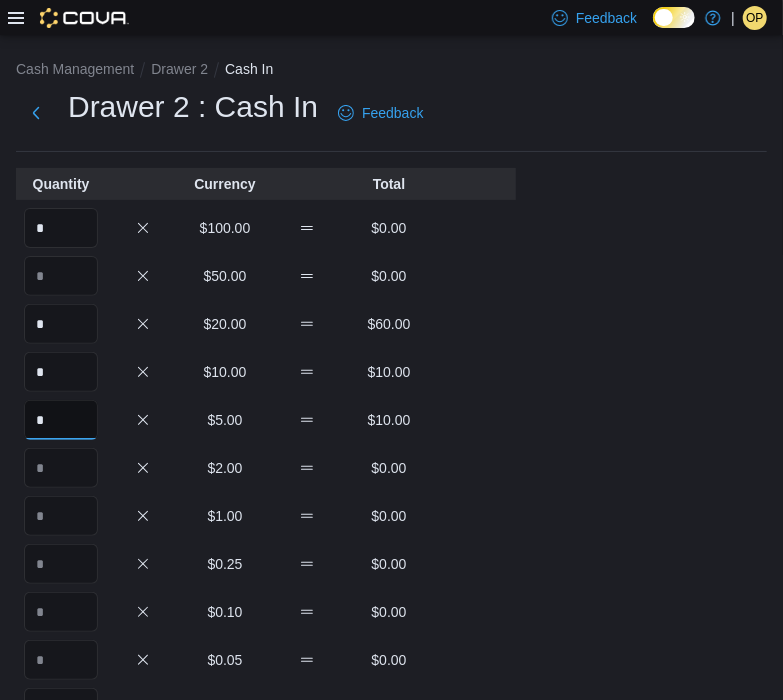 click on "*" at bounding box center [61, 420] 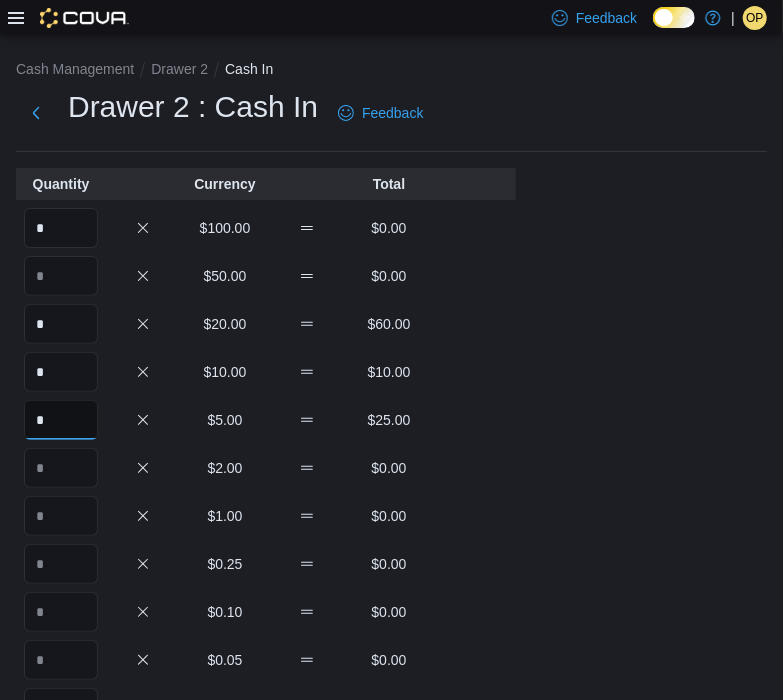 type on "*" 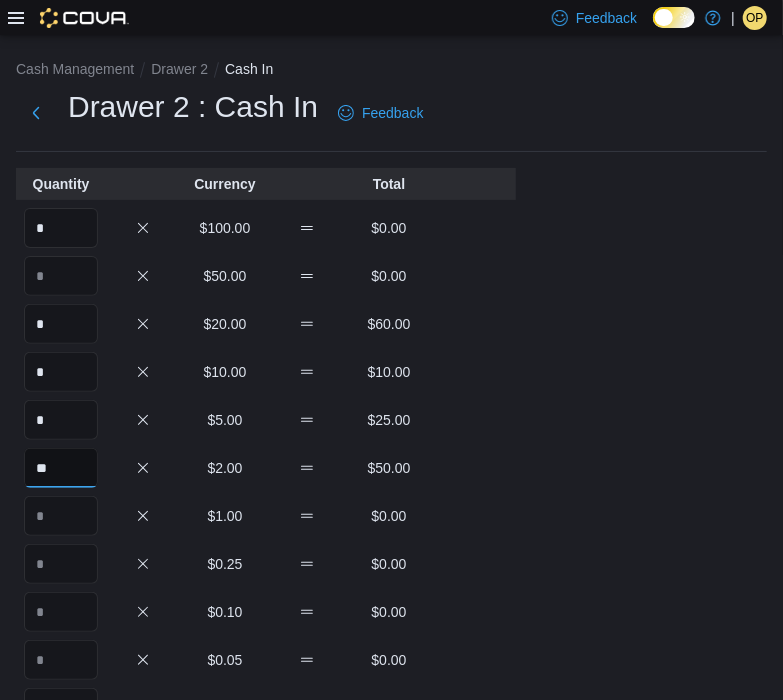 type on "**" 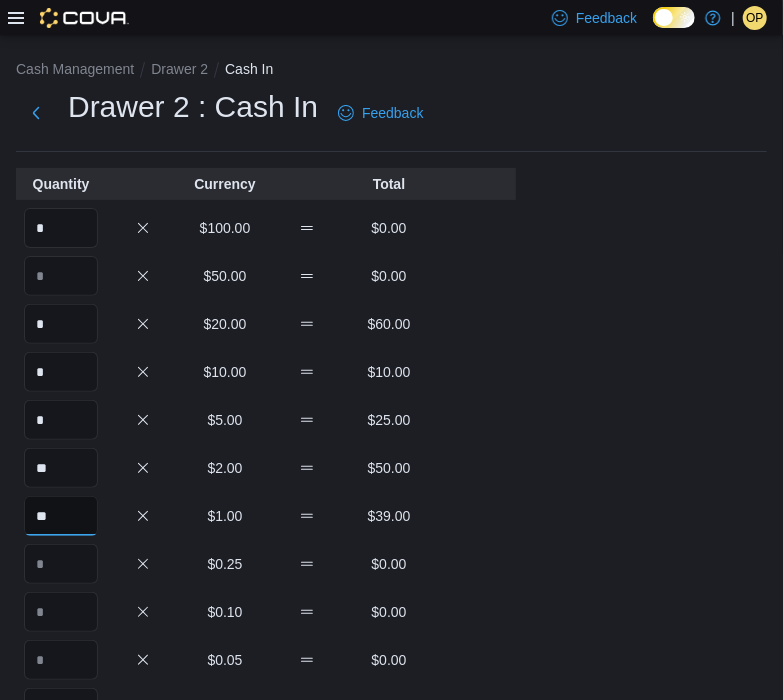 type on "**" 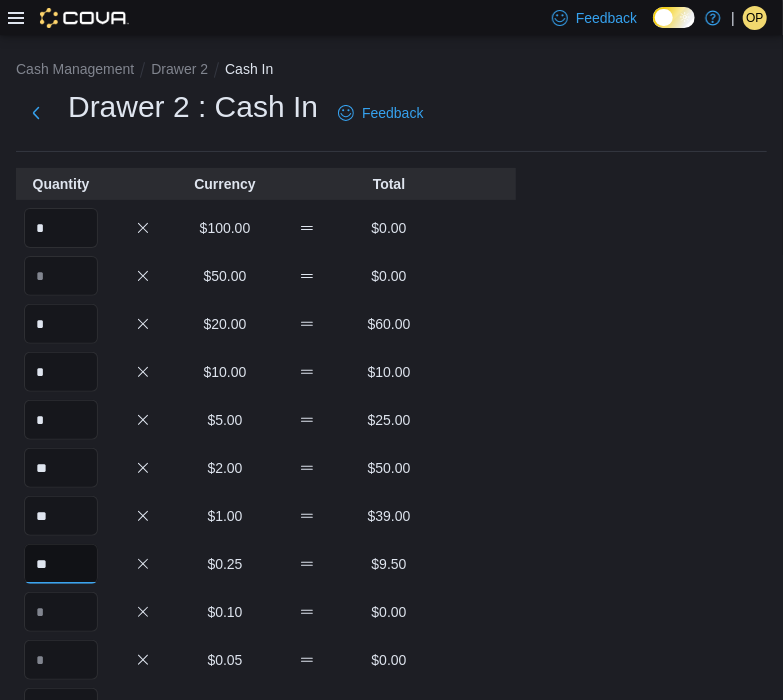 type on "**" 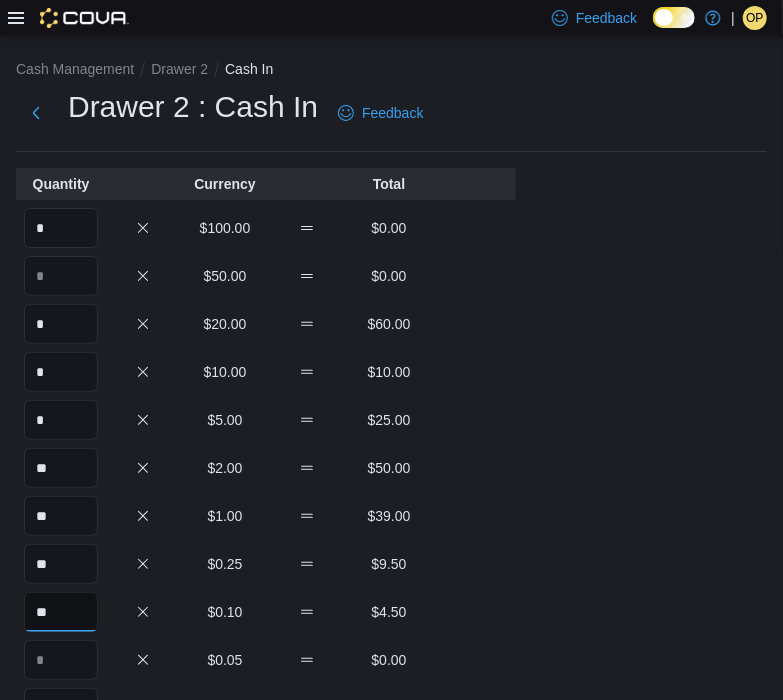 type on "**" 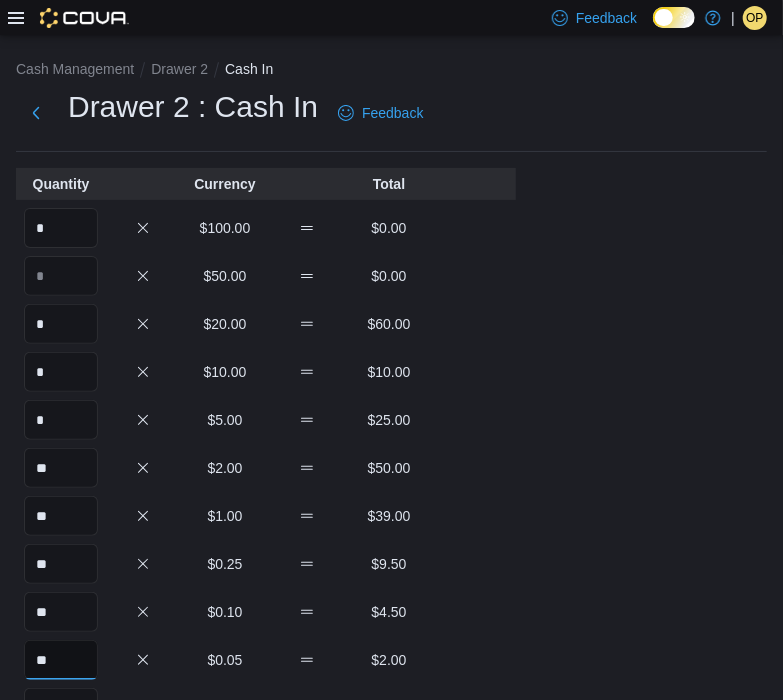 scroll, scrollTop: 405, scrollLeft: 0, axis: vertical 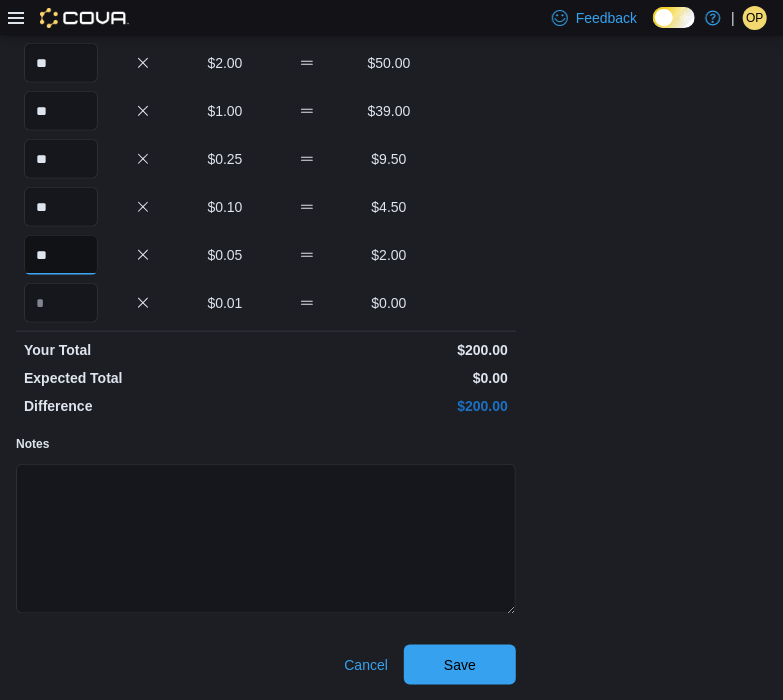 type on "**" 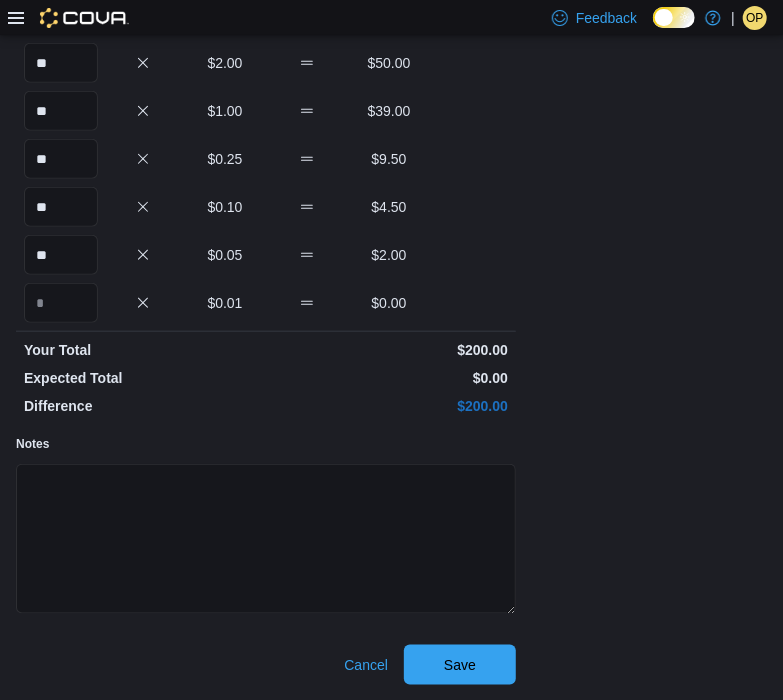 click on "Quantity Currency Total * $100.00 $0.00 $50.00 $0.00 * $20.00 $60.00 * $10.00 $10.00 * $5.00 $25.00 ** $2.00 $50.00 ** $1.00 $39.00 ** $0.25 $9.50 ** $0.10 $4.50 ** $0.05 $2.00 $0.01 $0.00 Your Total $200.00 Expected Total $0.00 Difference $200.00 Notes Cancel Save" at bounding box center [266, 224] 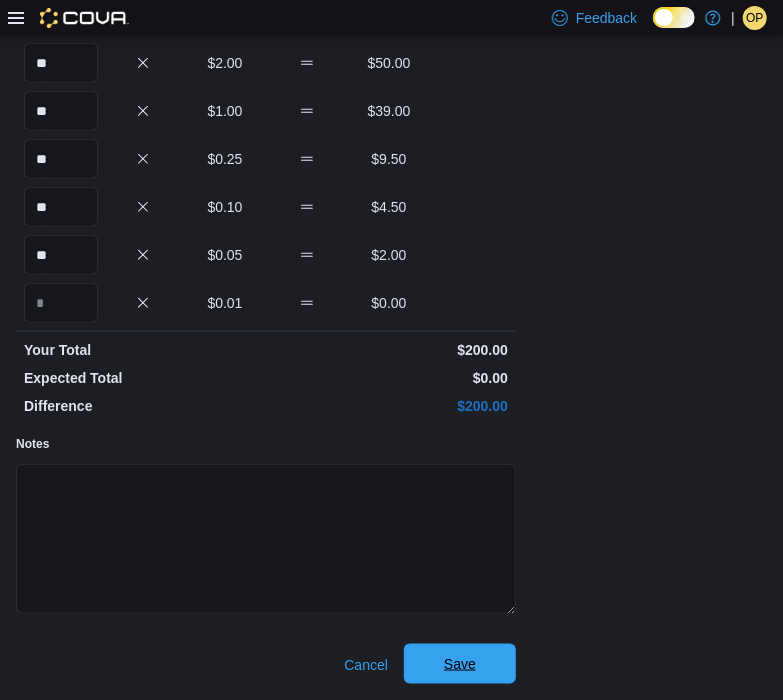 click on "Save" at bounding box center (460, 664) 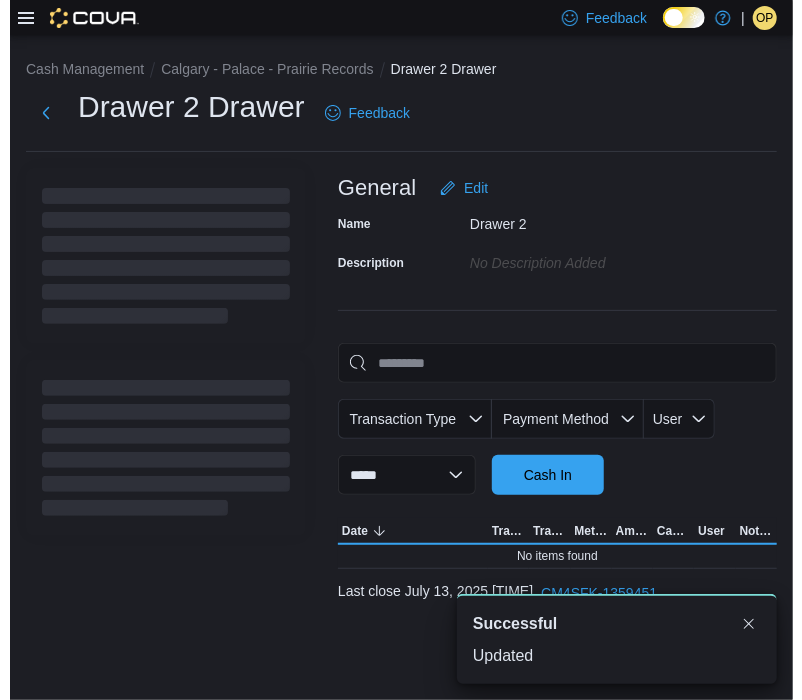 scroll, scrollTop: 0, scrollLeft: 0, axis: both 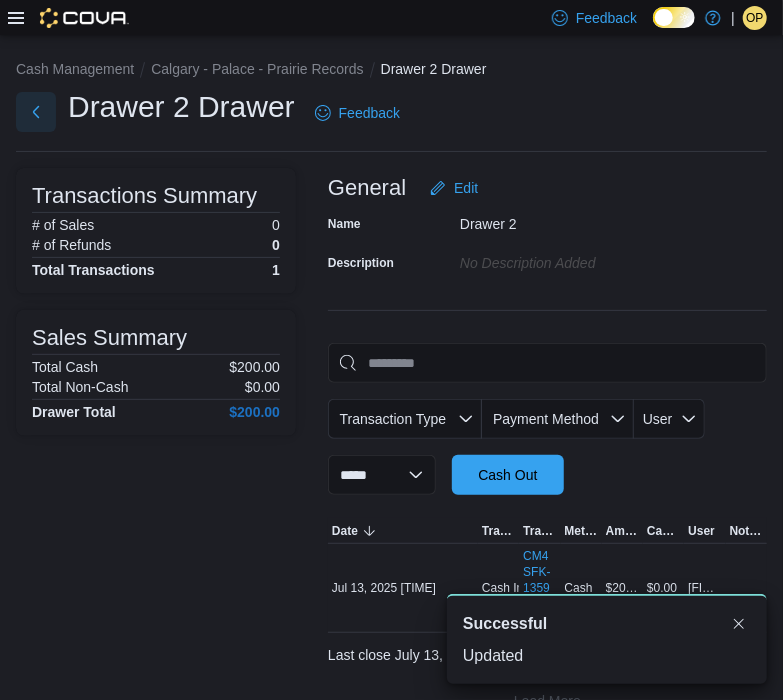 click at bounding box center (36, 112) 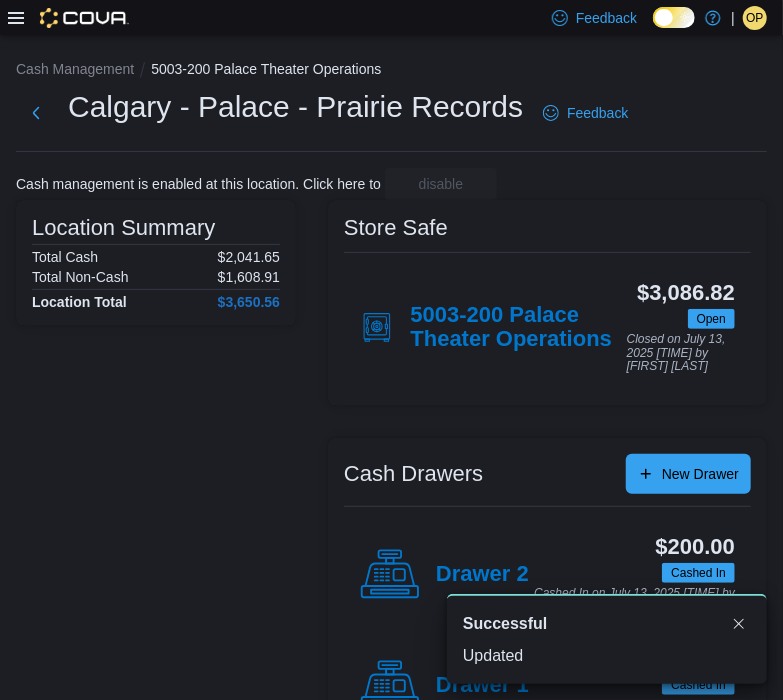 click on "OP" at bounding box center [754, 18] 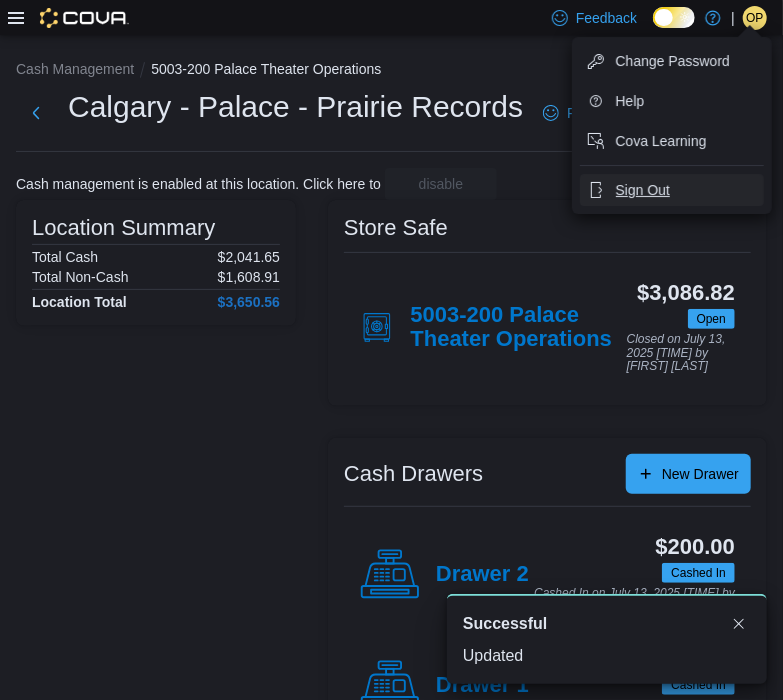 click on "Sign Out" at bounding box center [643, 190] 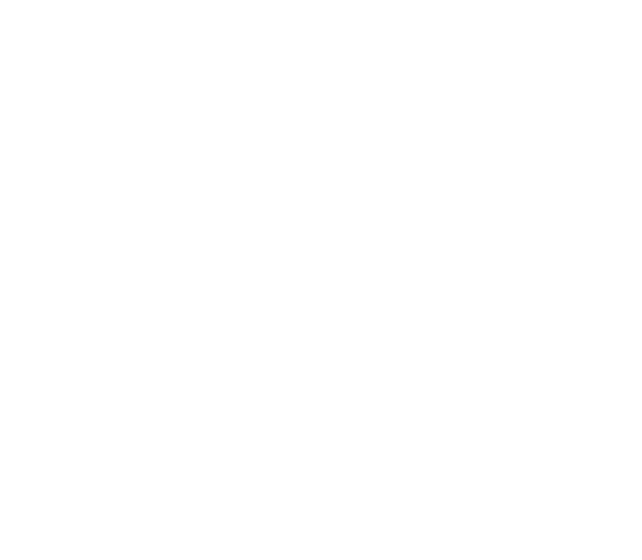 scroll, scrollTop: 0, scrollLeft: 0, axis: both 